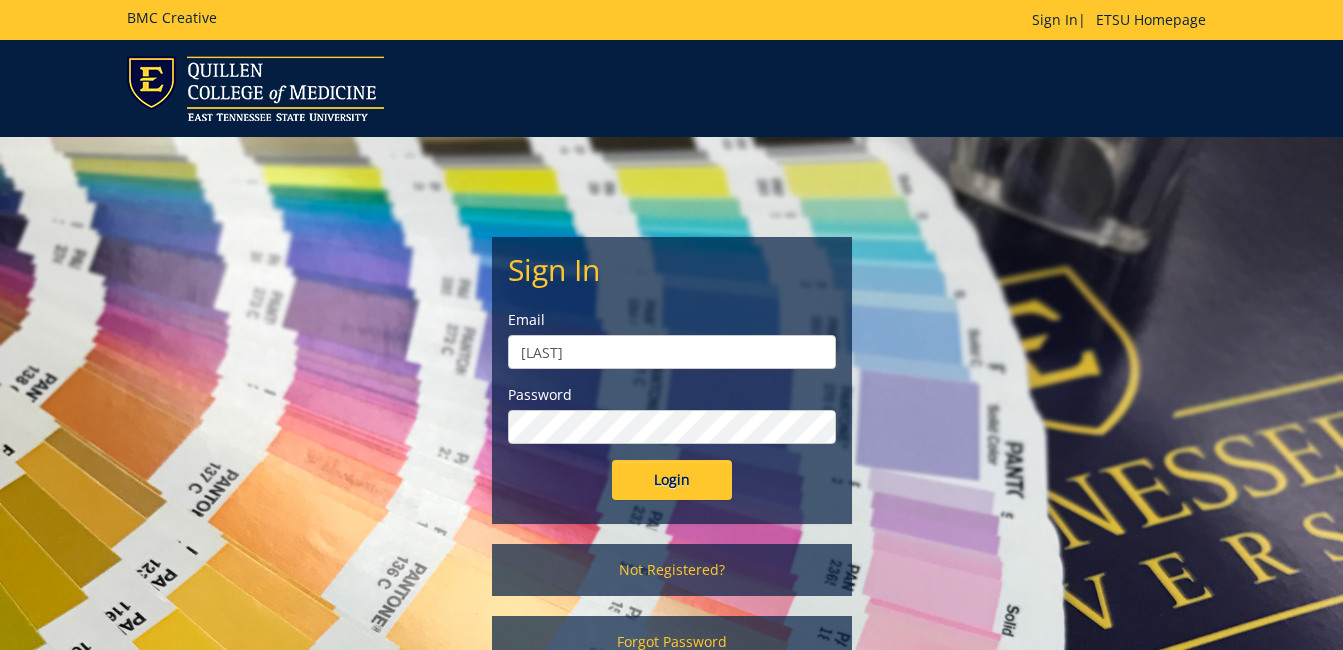 scroll, scrollTop: 0, scrollLeft: 0, axis: both 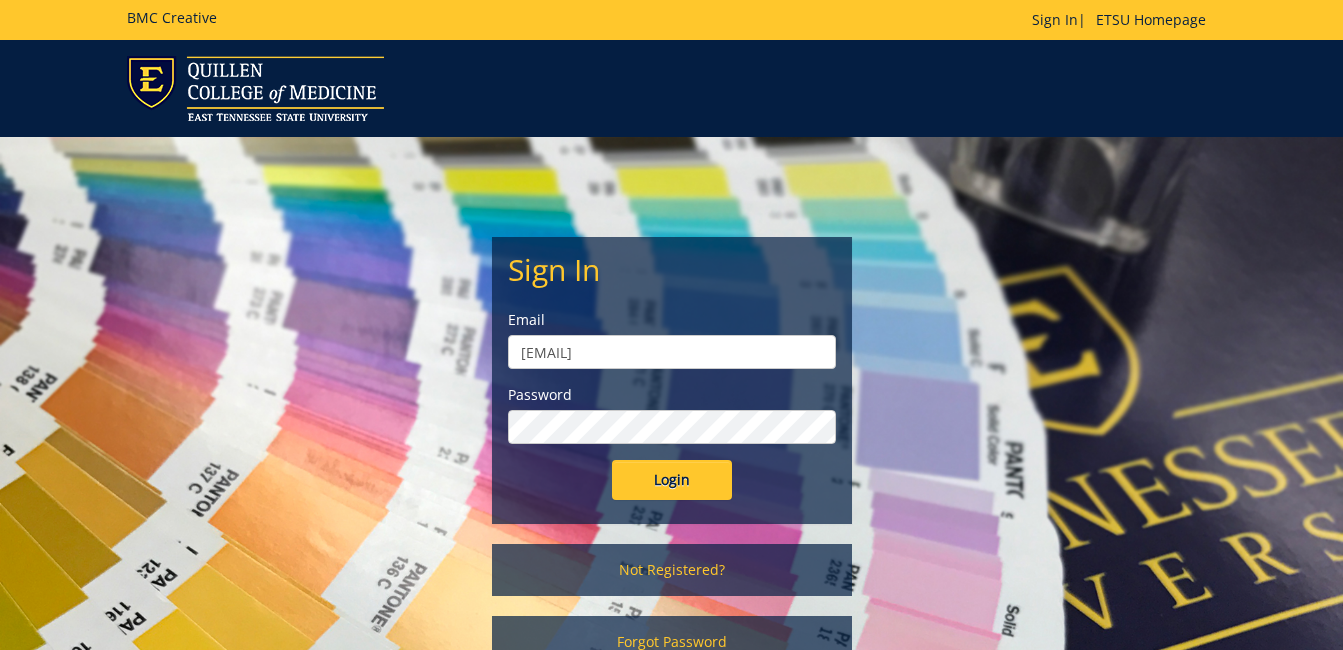 type on "dejong@etsu.edu" 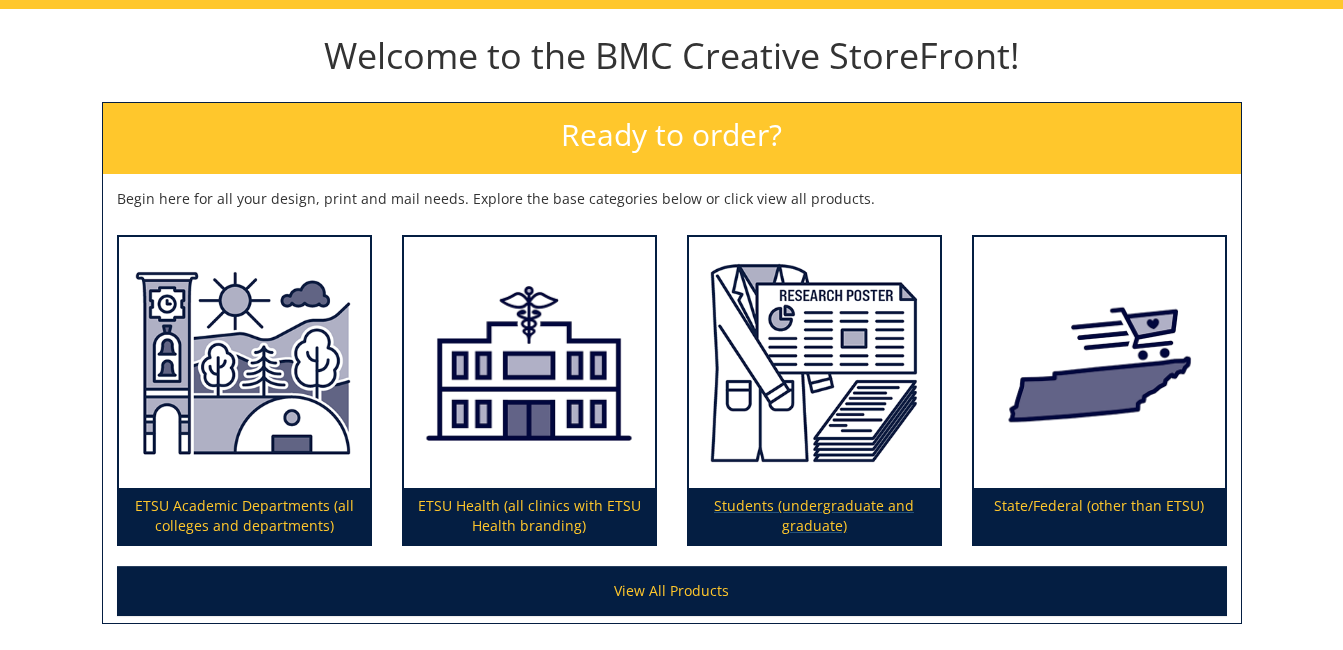 scroll, scrollTop: 200, scrollLeft: 0, axis: vertical 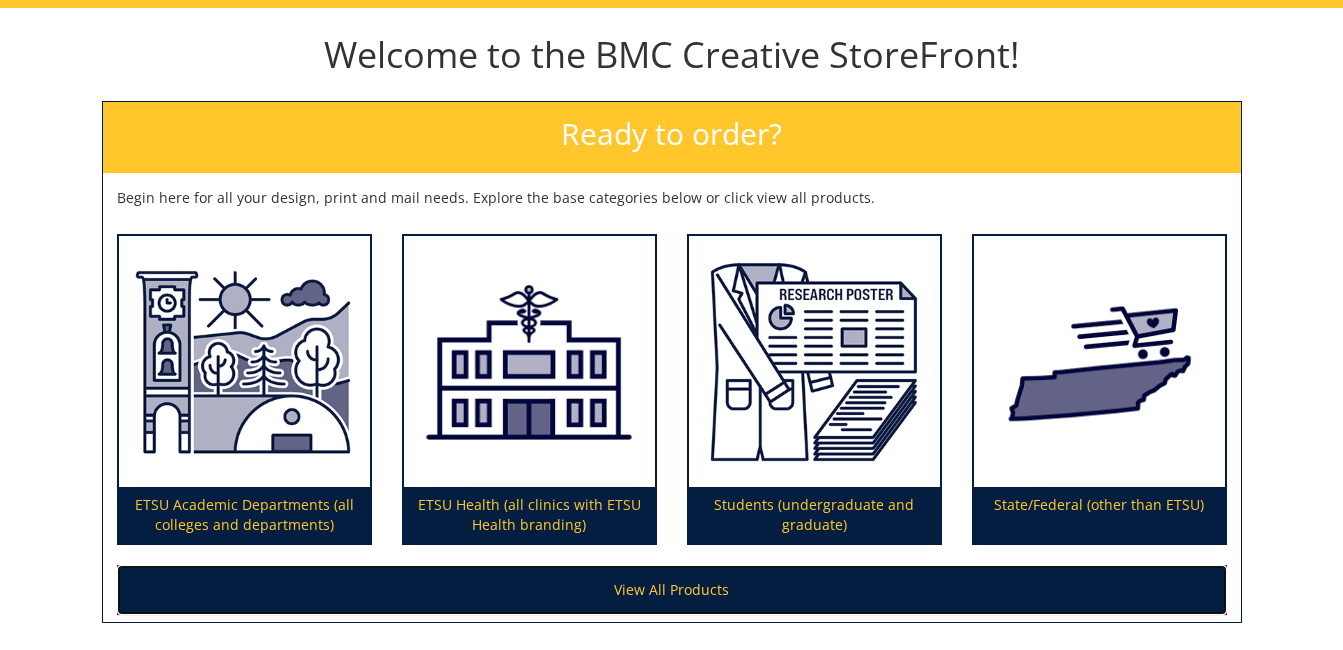 click on "View All Products" at bounding box center [672, 590] 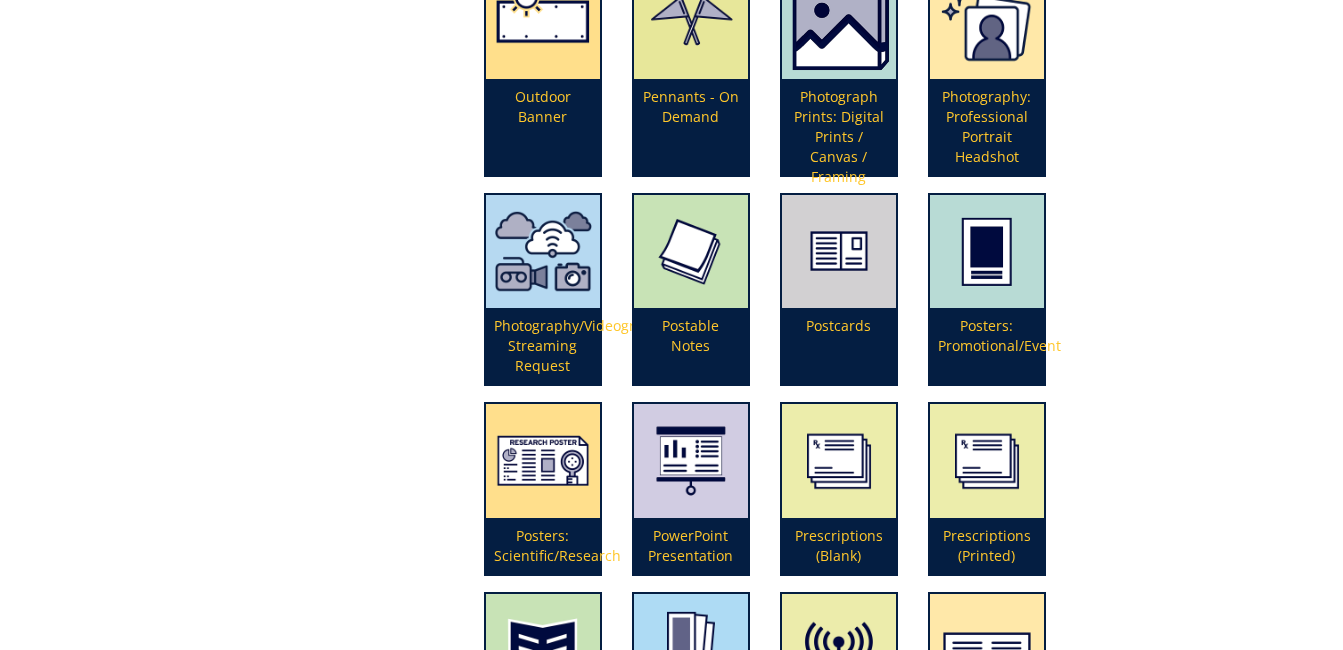 scroll, scrollTop: 4300, scrollLeft: 0, axis: vertical 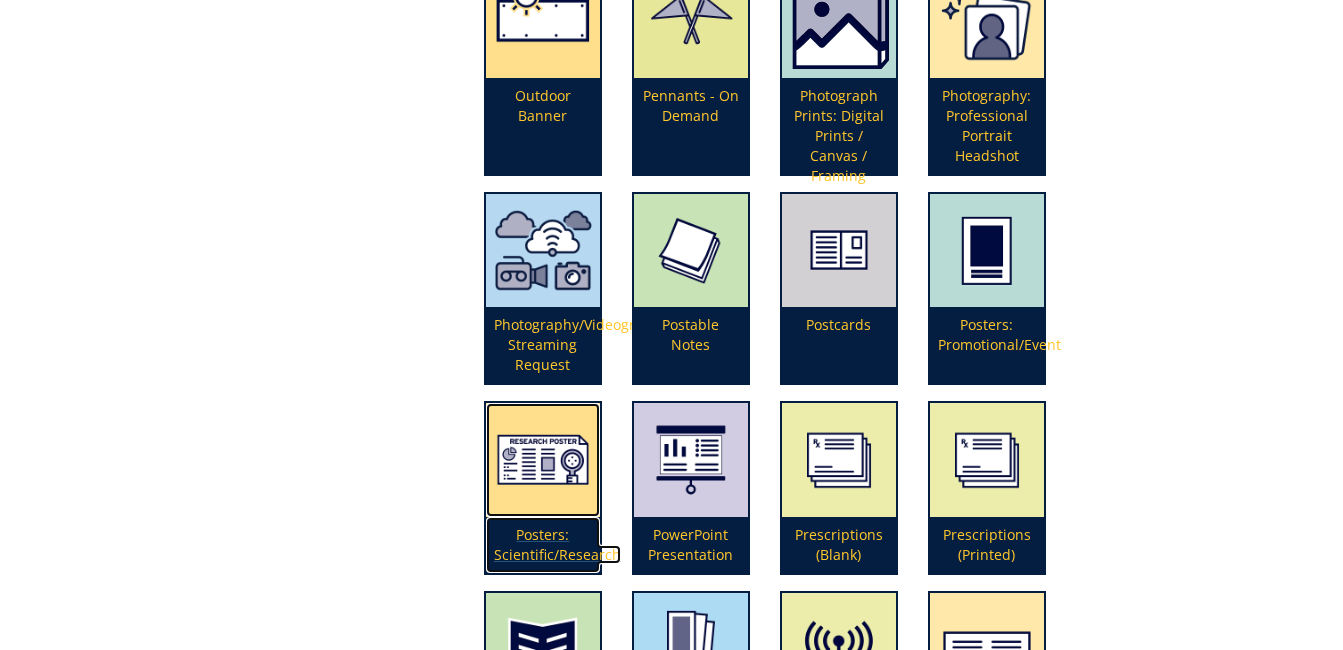 click on "Posters: Scientific/Research" at bounding box center (543, 545) 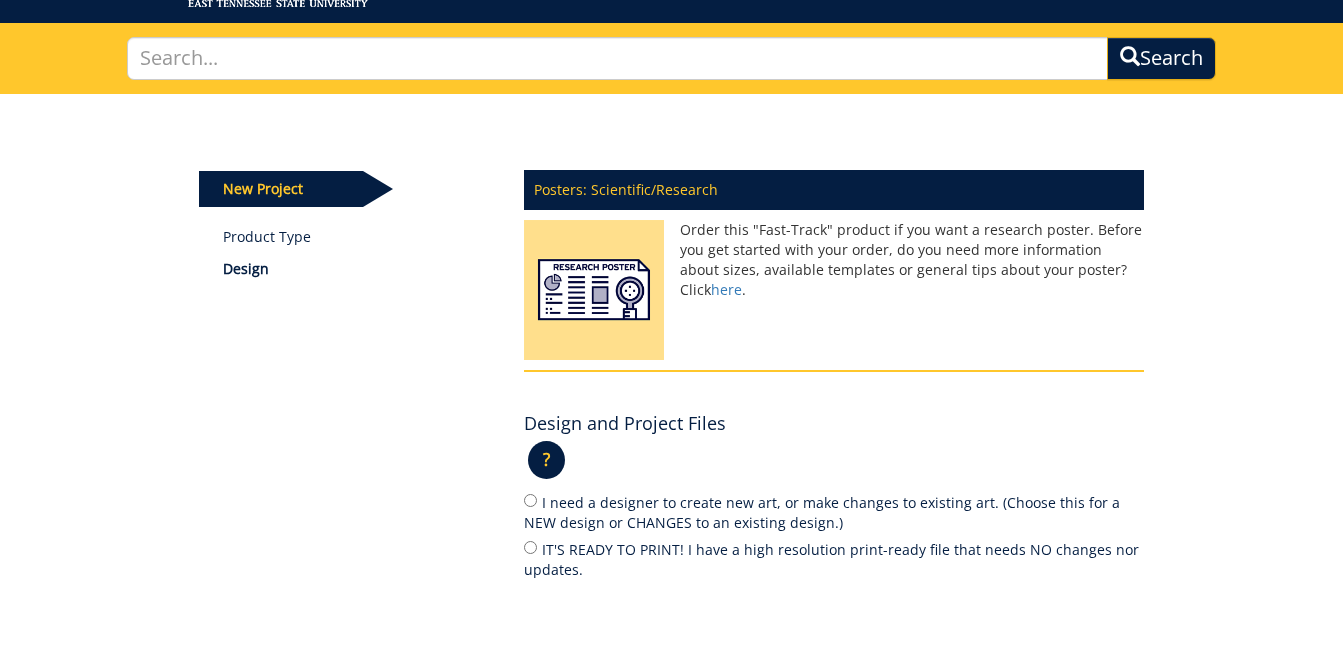 scroll, scrollTop: 300, scrollLeft: 0, axis: vertical 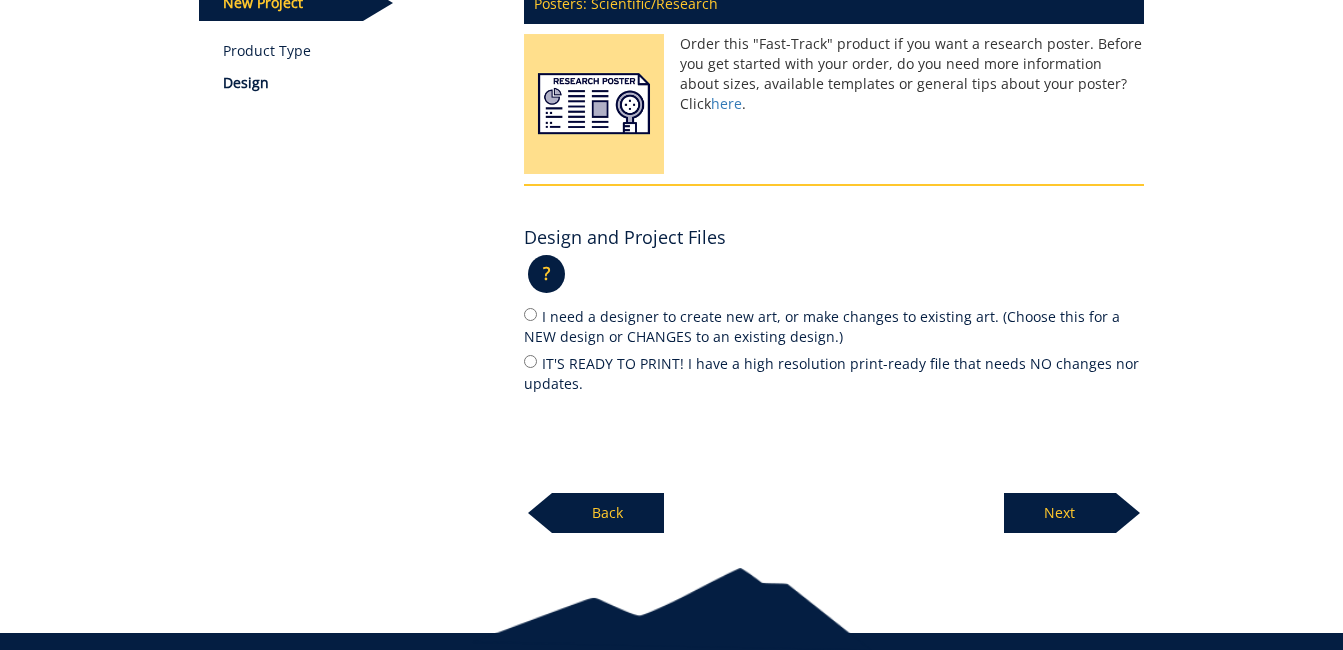 click on "IT'S READY TO PRINT! I have a high resolution print-ready file that needs NO changes nor updates." at bounding box center (834, 373) 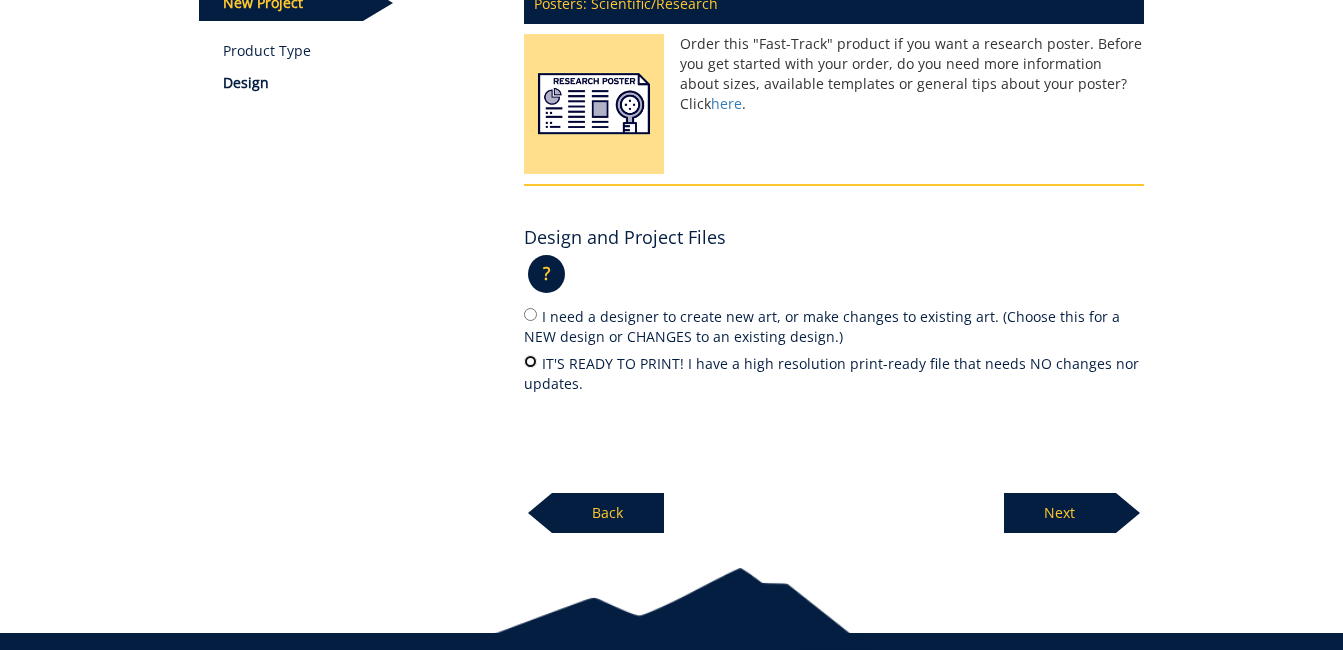 click on "IT'S READY TO PRINT! I have a high resolution print-ready file that needs NO changes nor updates." at bounding box center (530, 361) 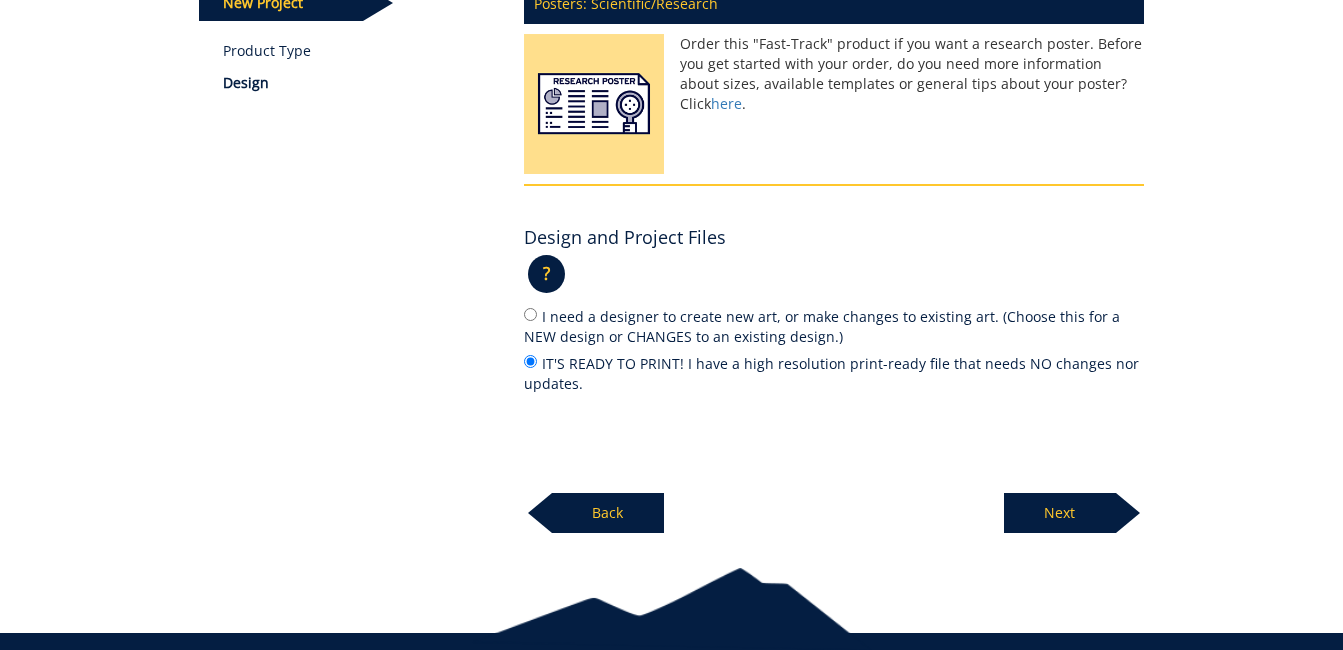 click on "Next" at bounding box center (1060, 513) 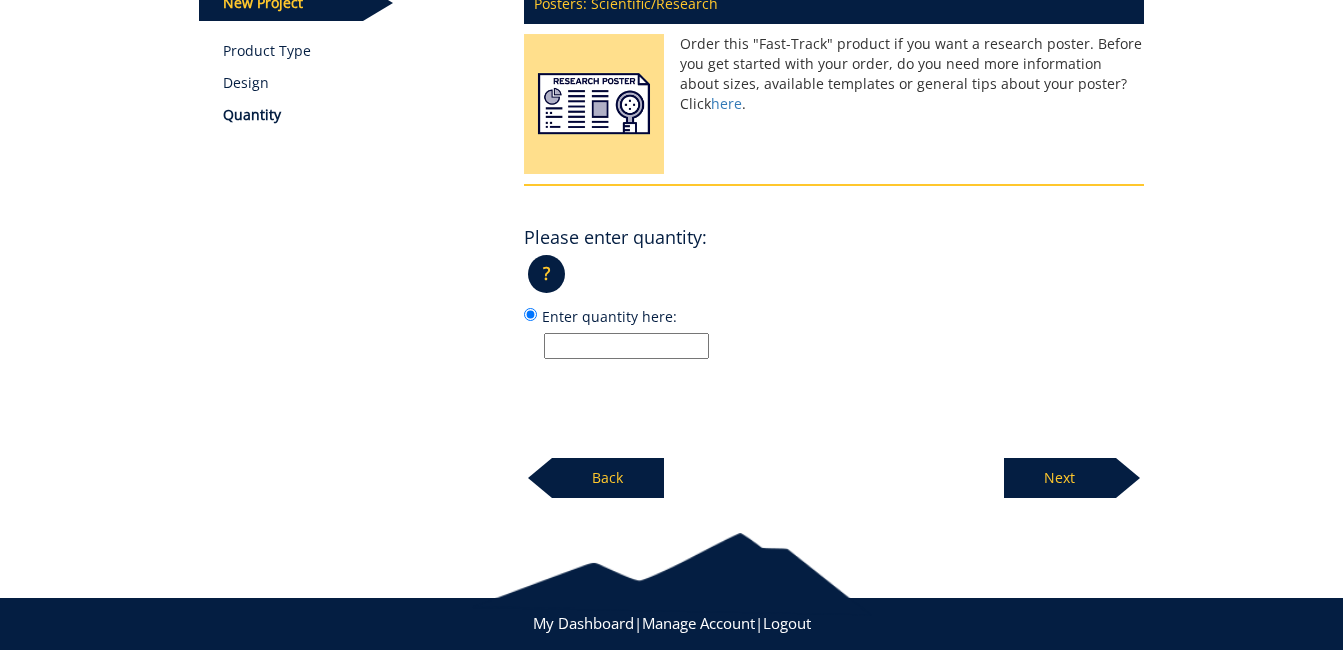 click on "Enter quantity here:" at bounding box center (626, 346) 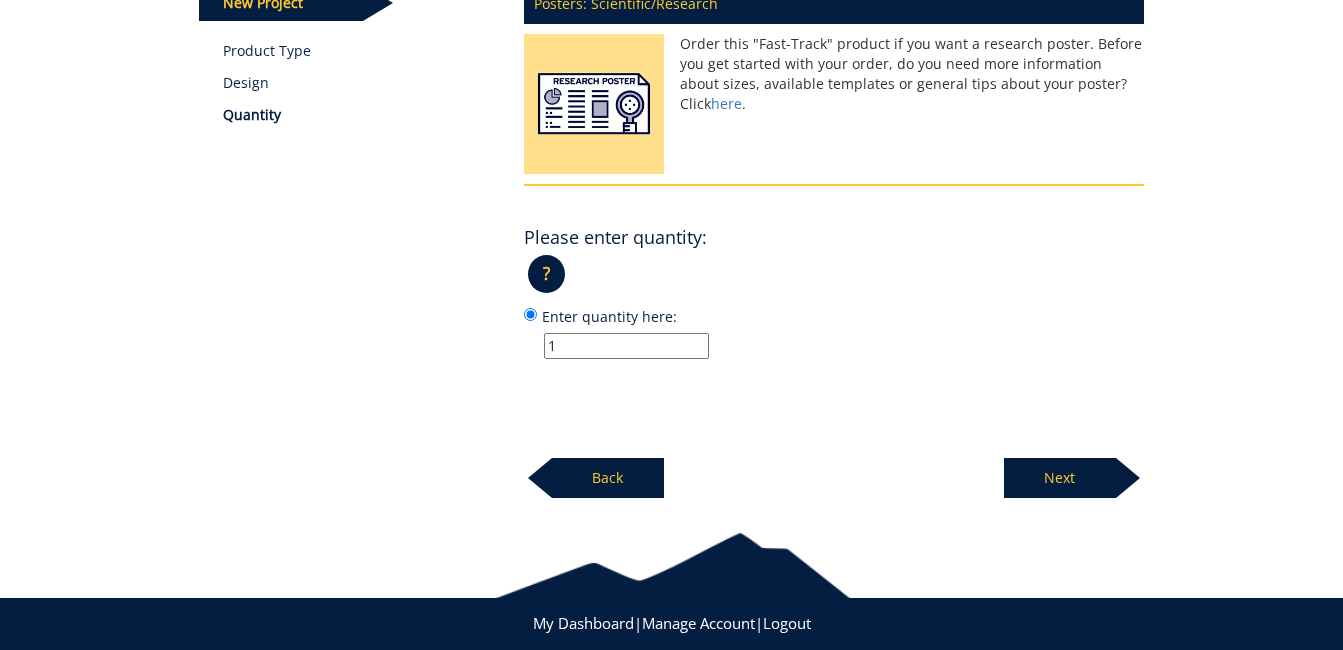 type on "1" 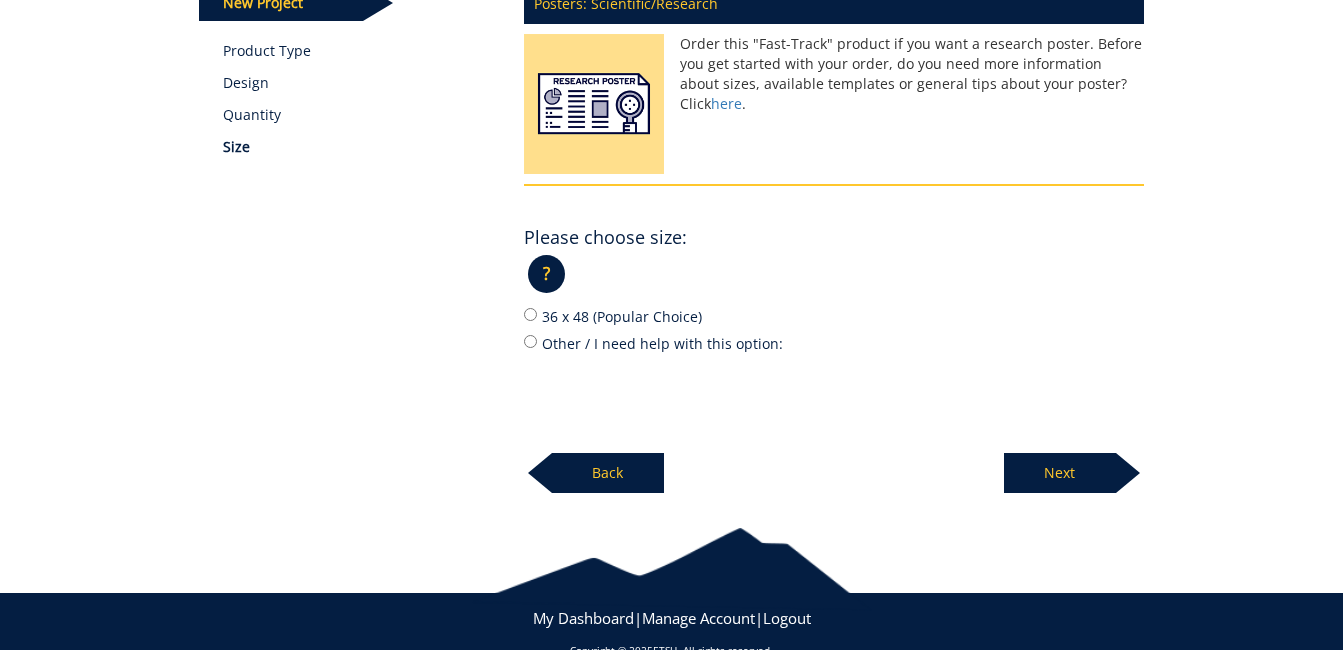 click on "Other / I need help with this option:" at bounding box center [834, 343] 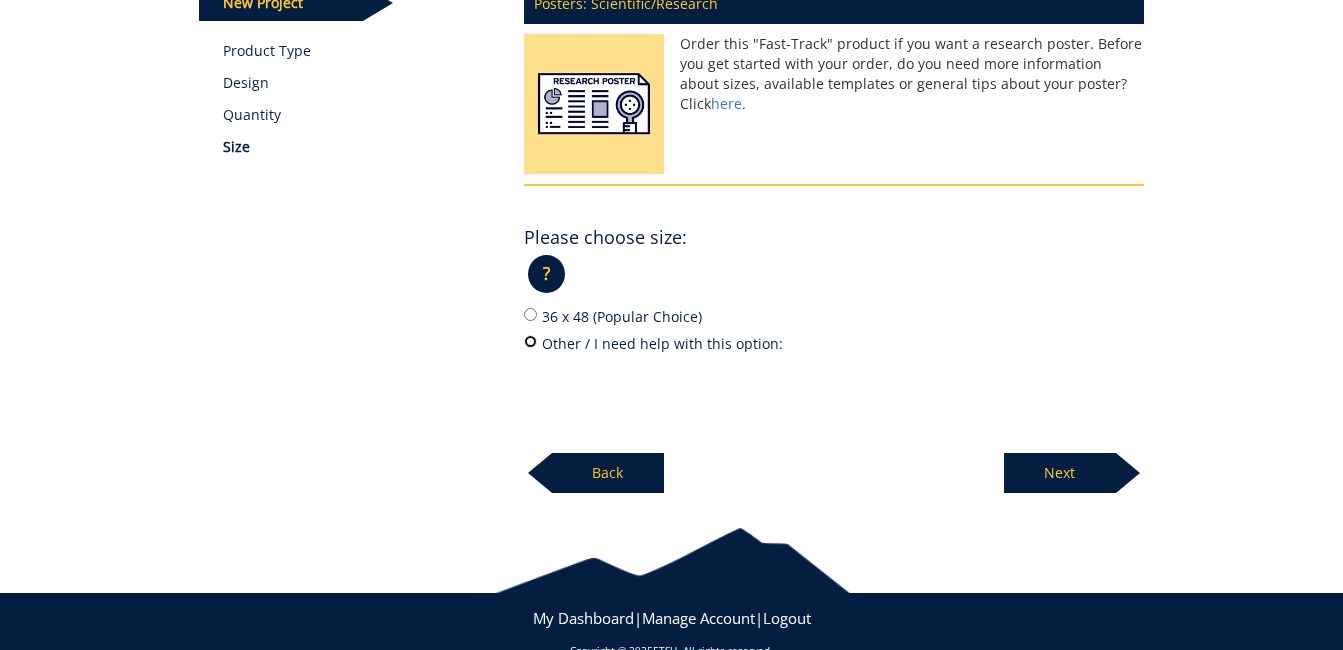 radio on "true" 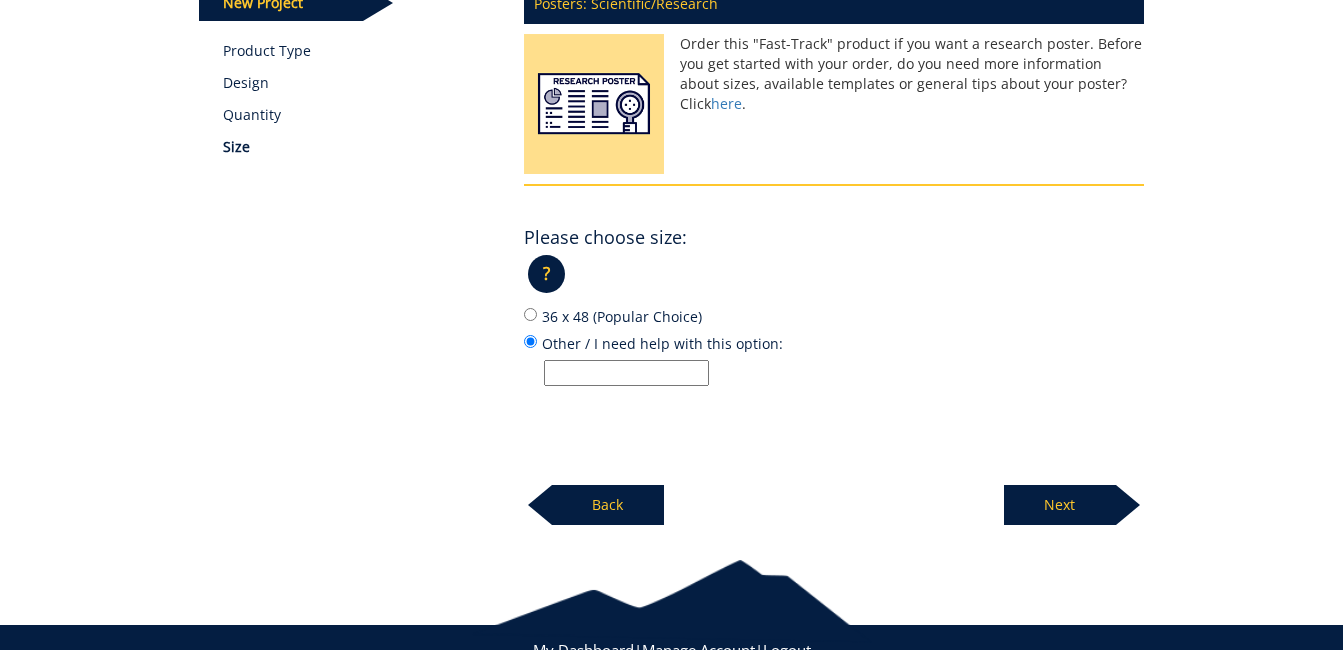 click on "Other / I need help with this option:" at bounding box center [626, 373] 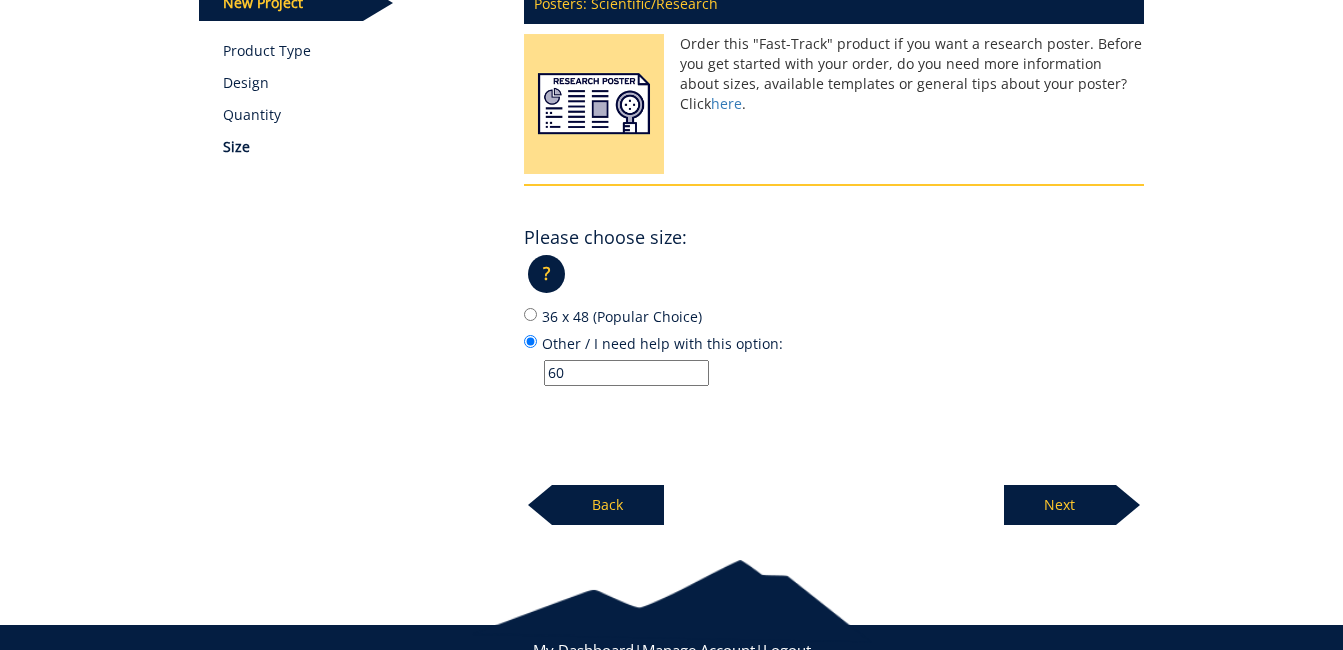 type on "6" 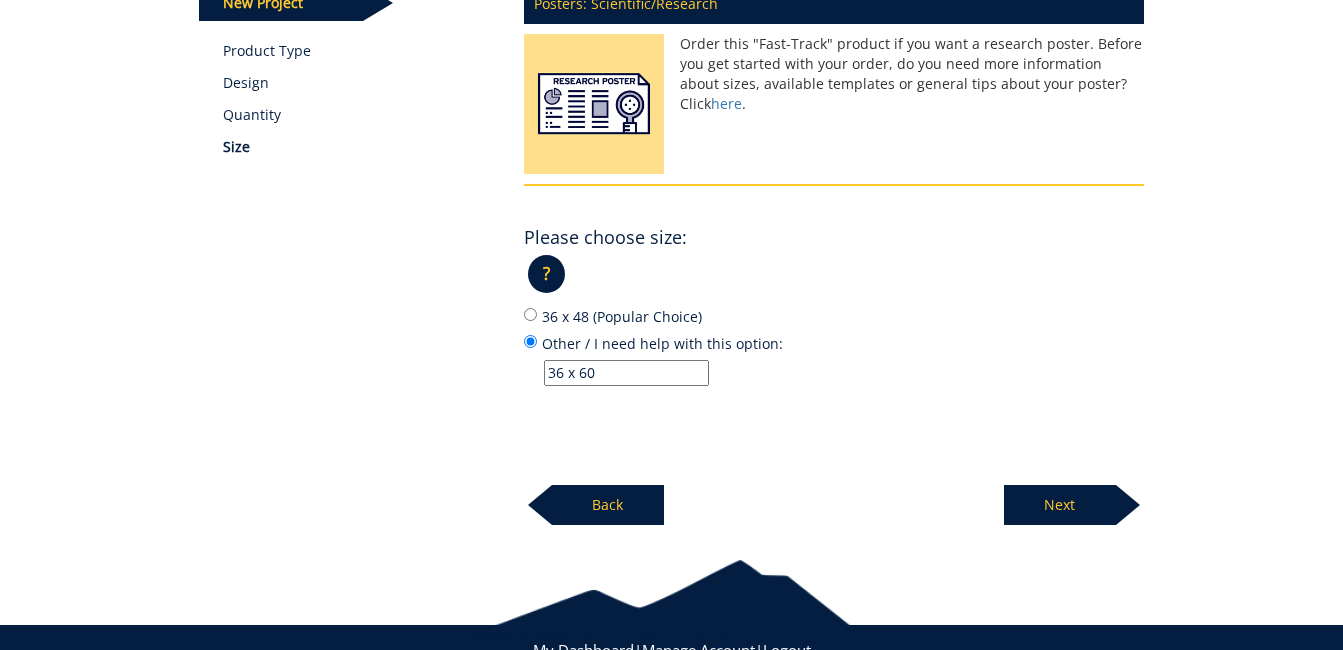 type on "36 x 60" 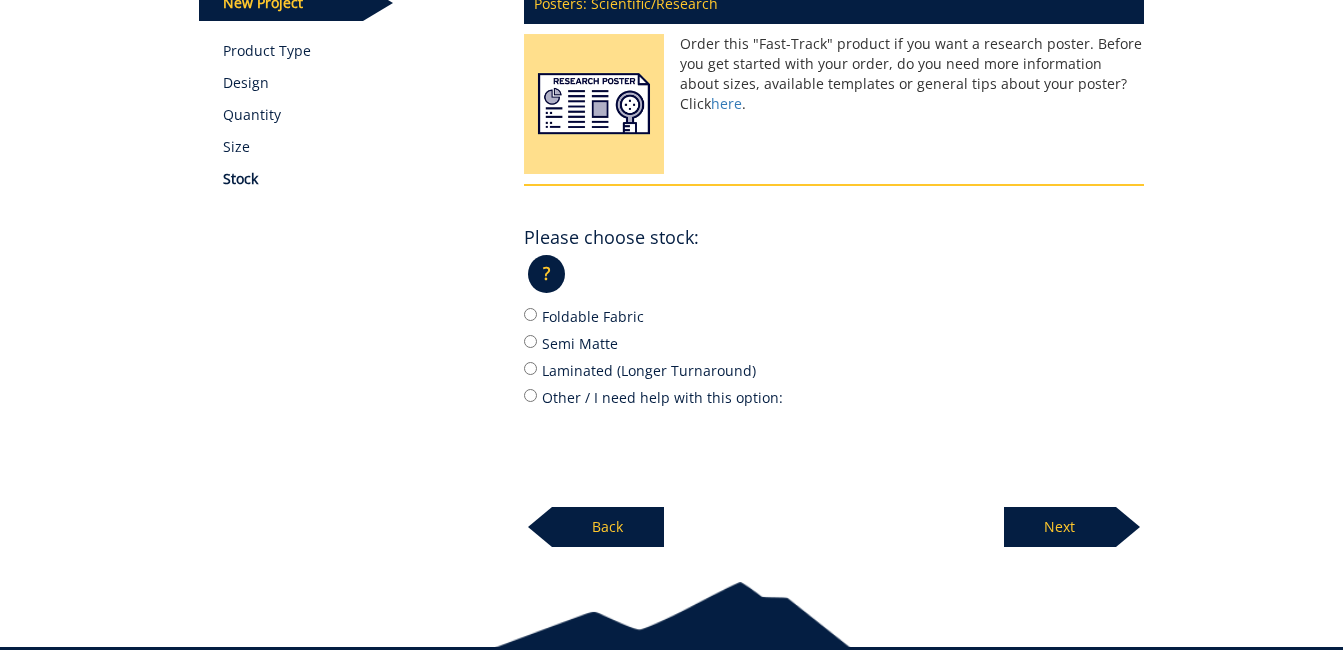 click on "Foldable Fabric" at bounding box center [834, 316] 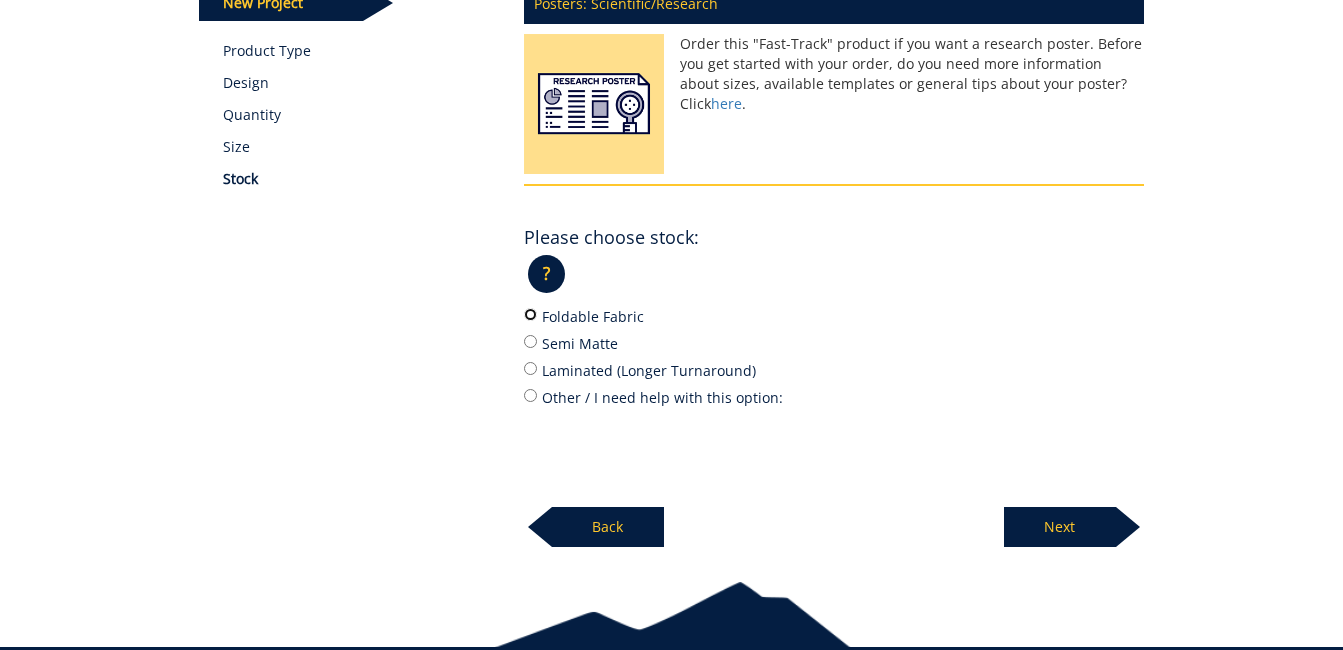 click on "Foldable Fabric" at bounding box center (530, 314) 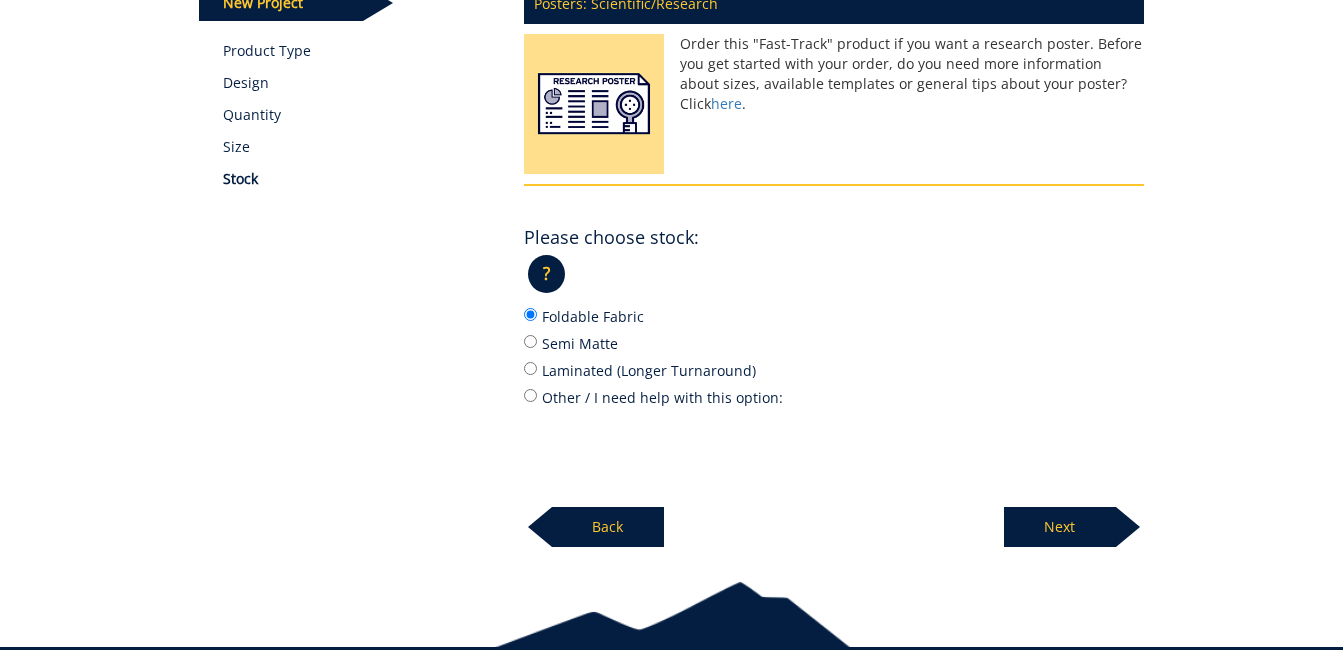 click on "Next" at bounding box center [1060, 527] 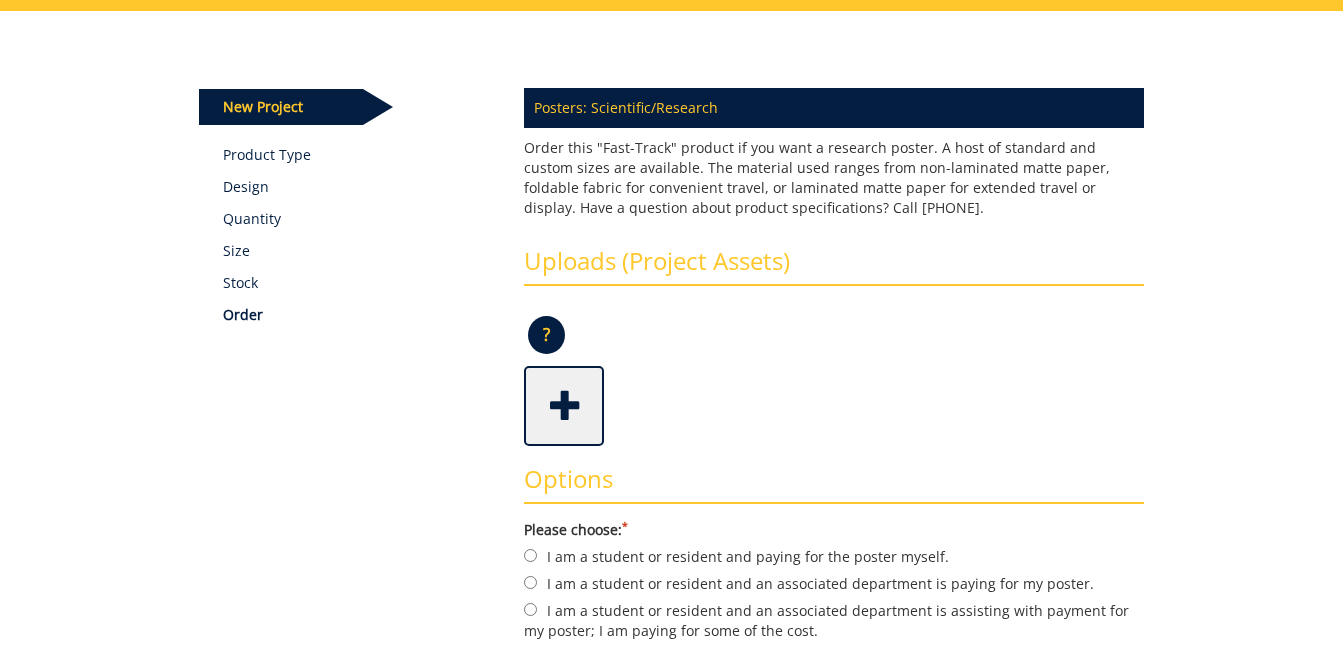 scroll, scrollTop: 0, scrollLeft: 0, axis: both 